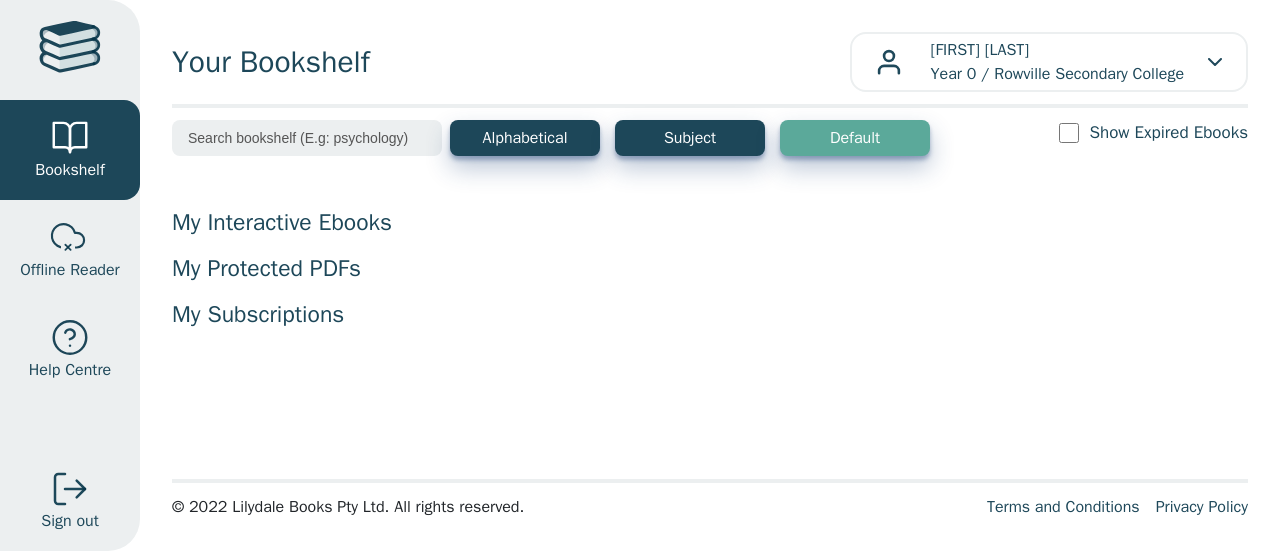 scroll, scrollTop: 0, scrollLeft: 0, axis: both 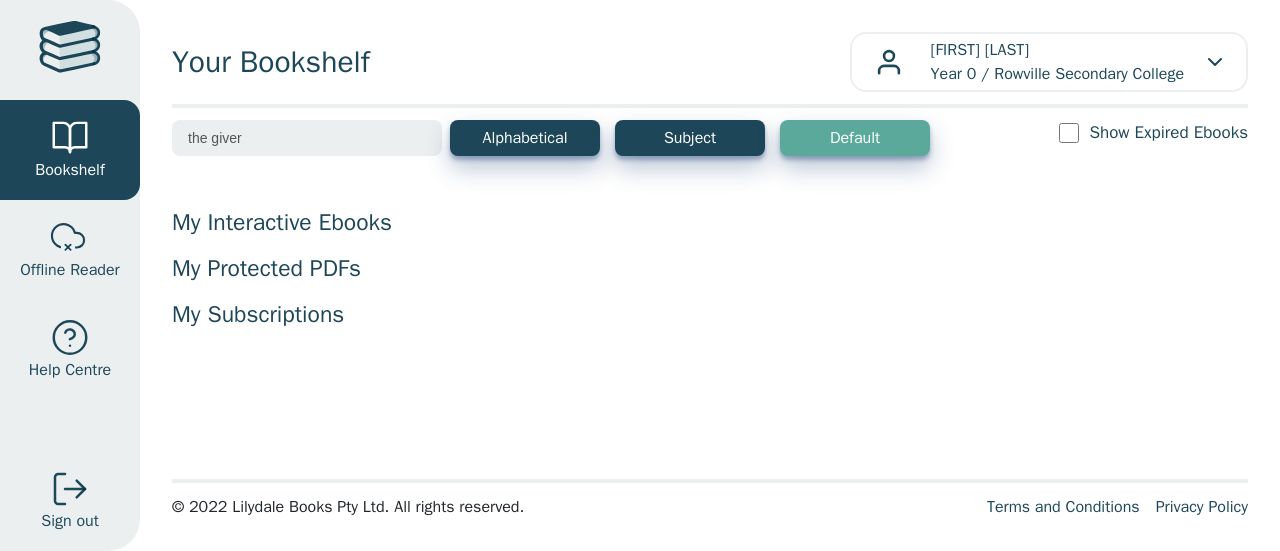 type on "the giver" 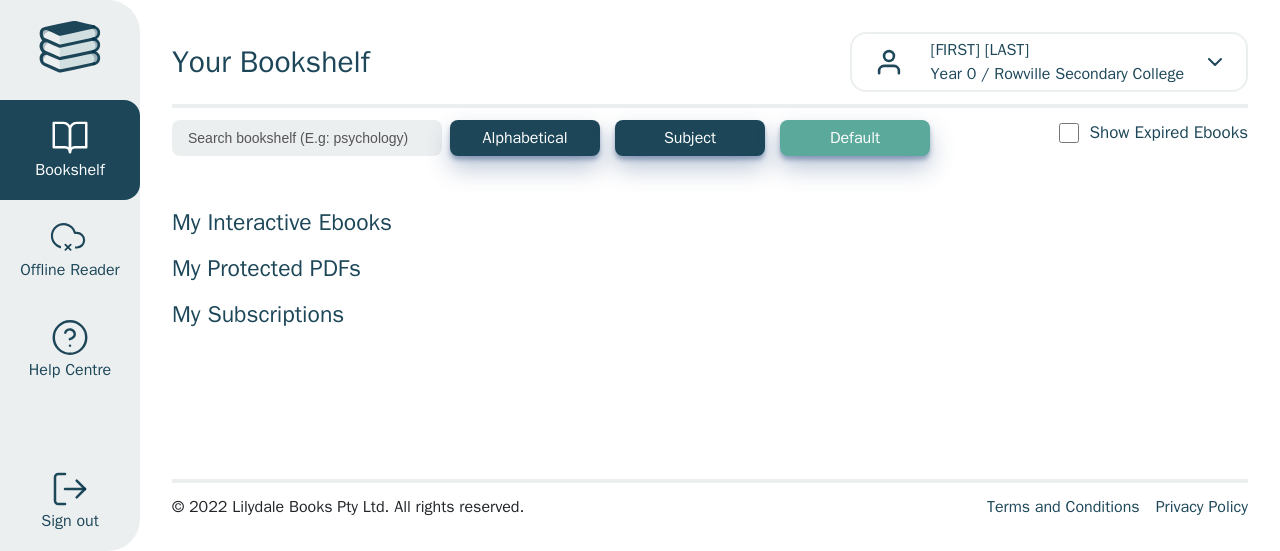 scroll, scrollTop: 0, scrollLeft: 0, axis: both 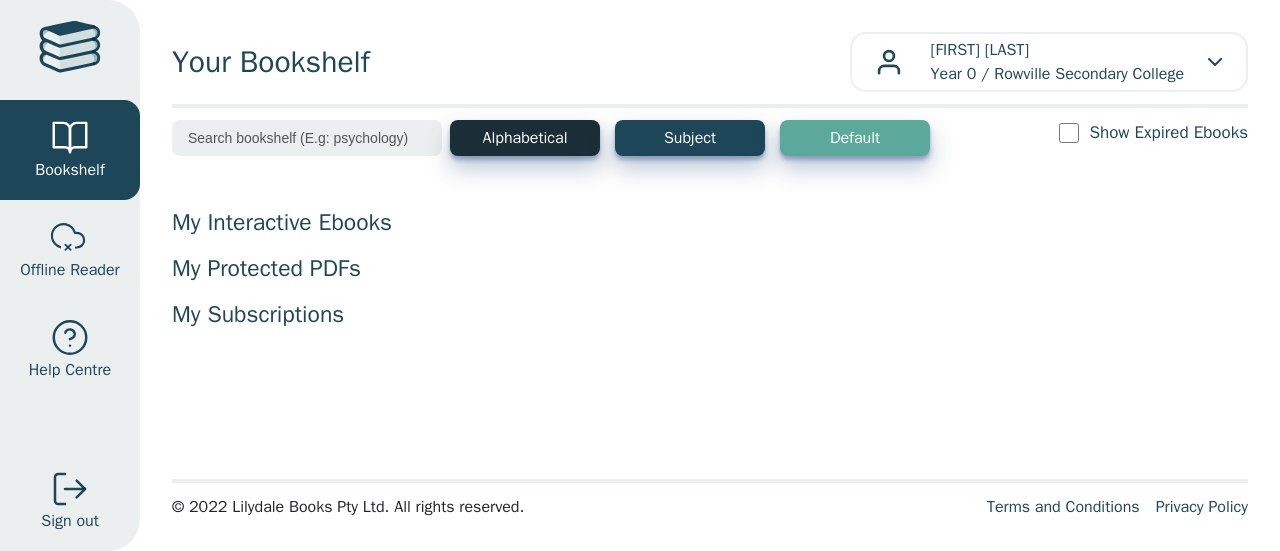 click on "Alphabetical" at bounding box center (525, 138) 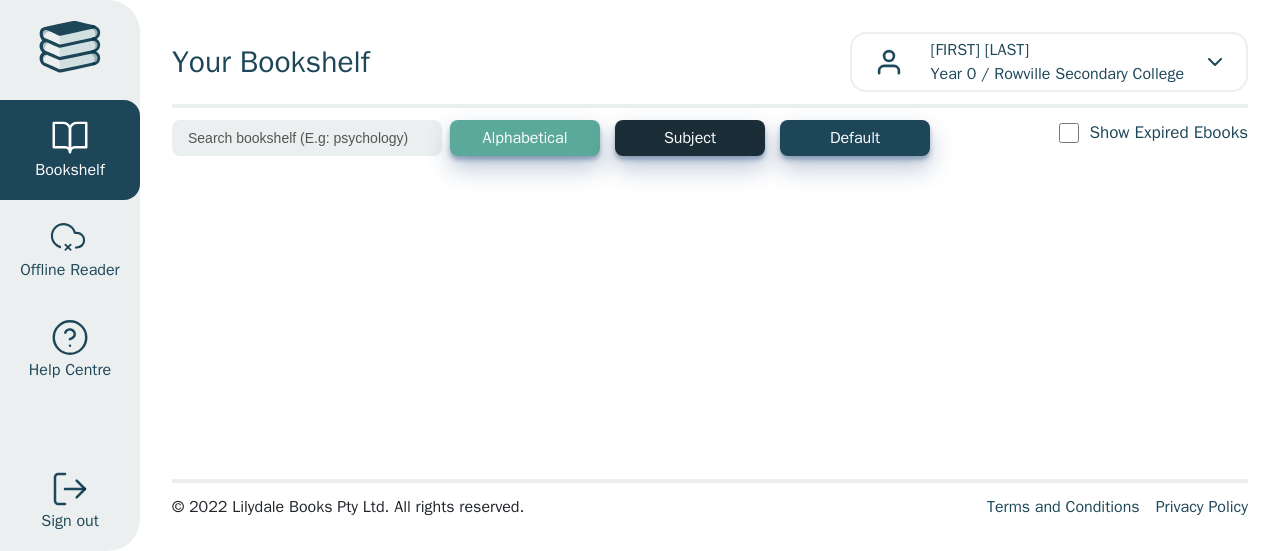click on "Subject" at bounding box center (690, 138) 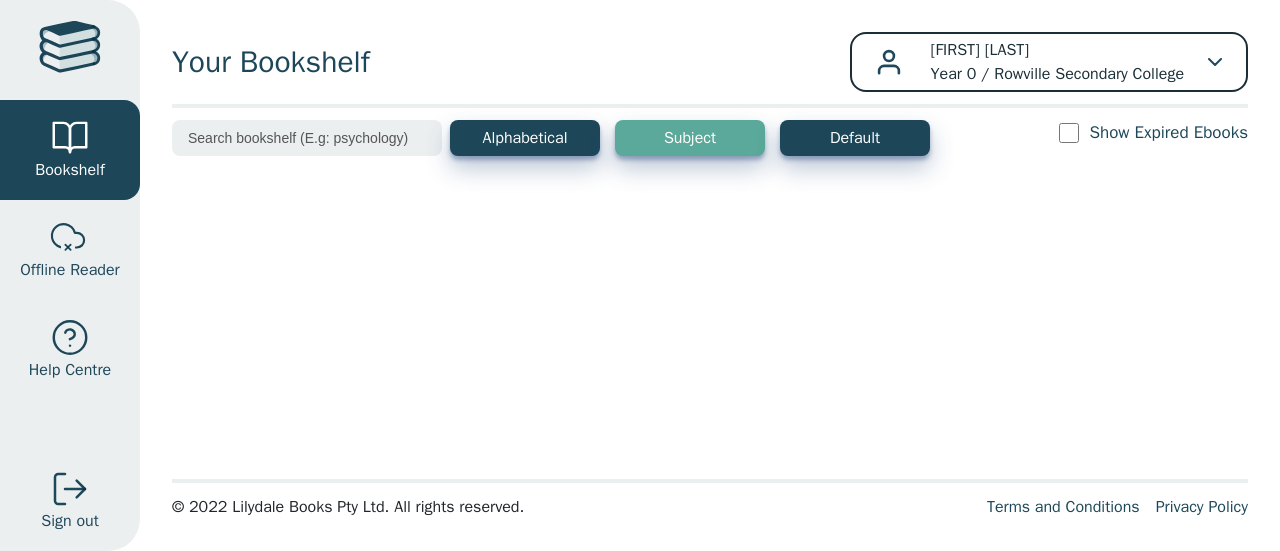 click 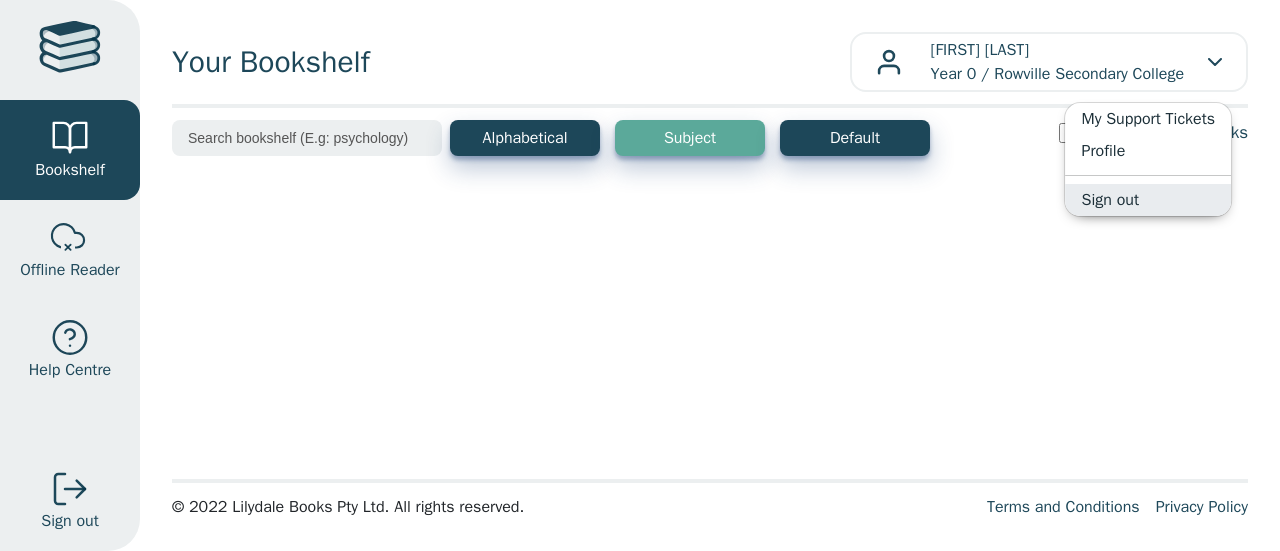 click on "Sign out" at bounding box center [1149, 200] 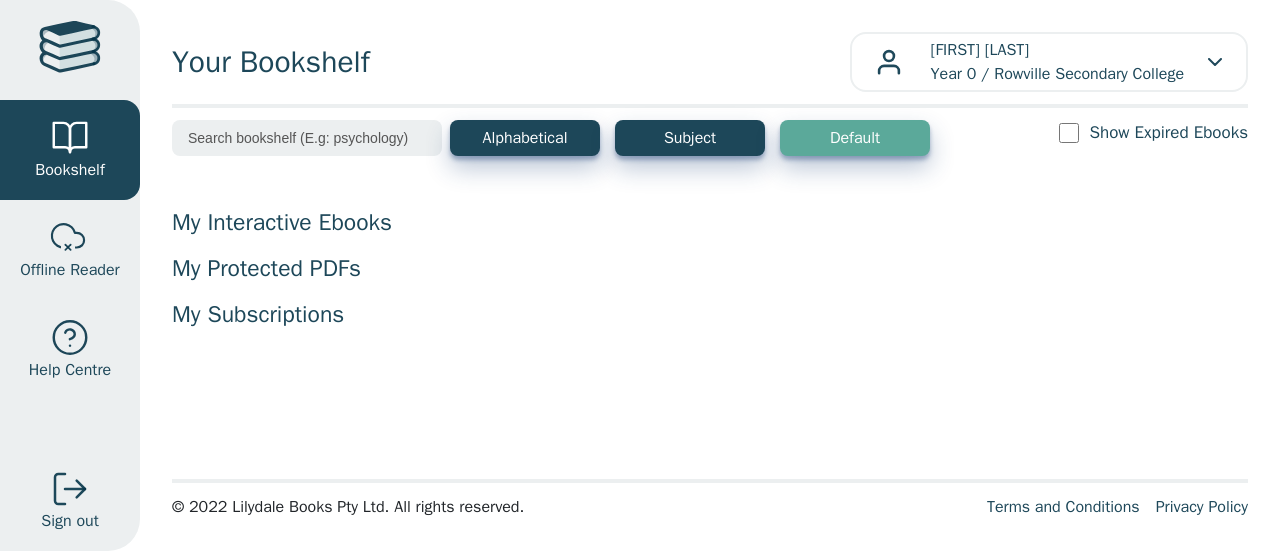 scroll, scrollTop: 0, scrollLeft: 0, axis: both 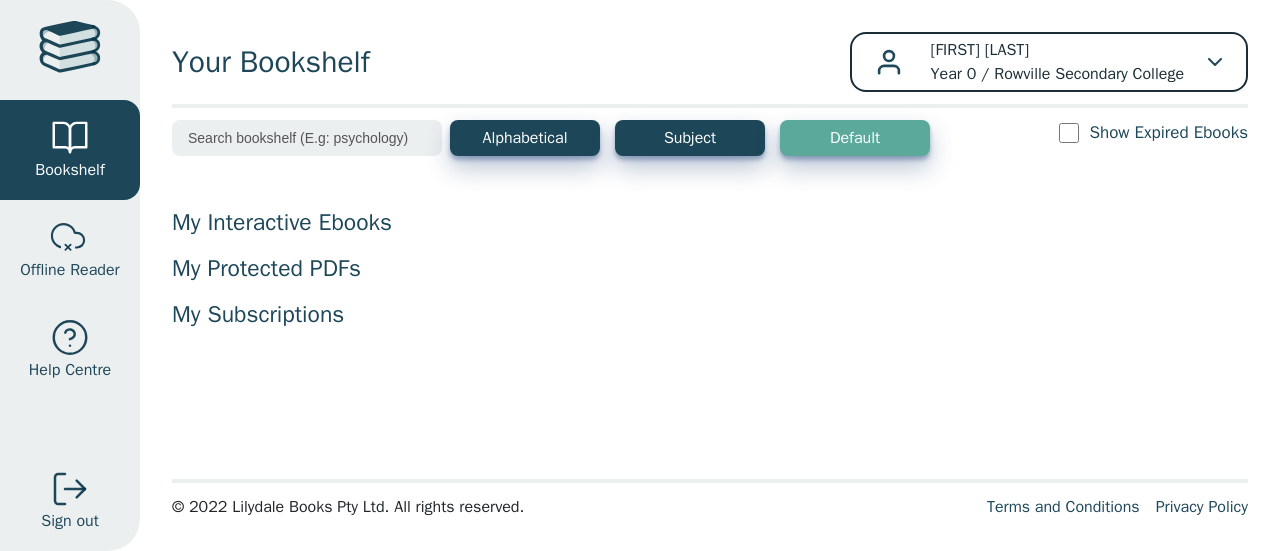 click 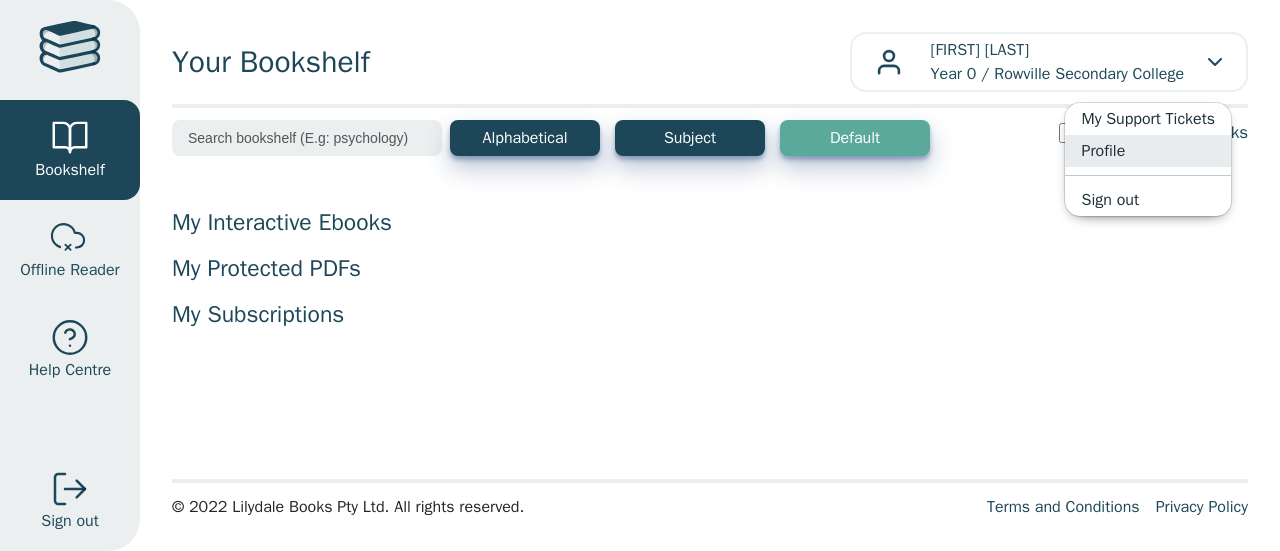 click on "Profile" at bounding box center (1149, 151) 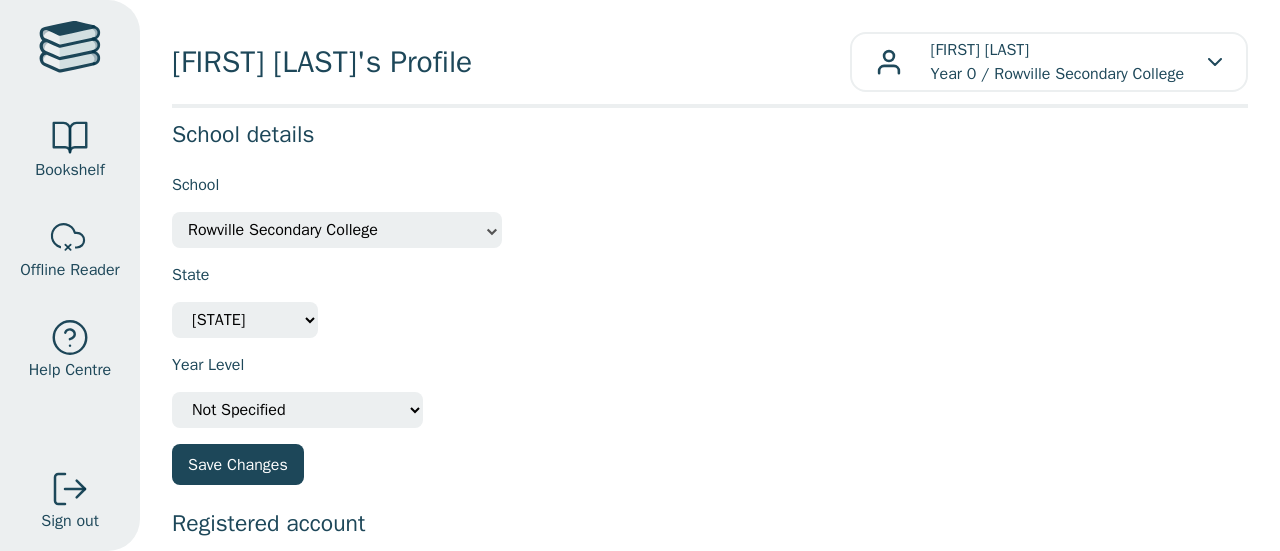 scroll, scrollTop: 0, scrollLeft: 0, axis: both 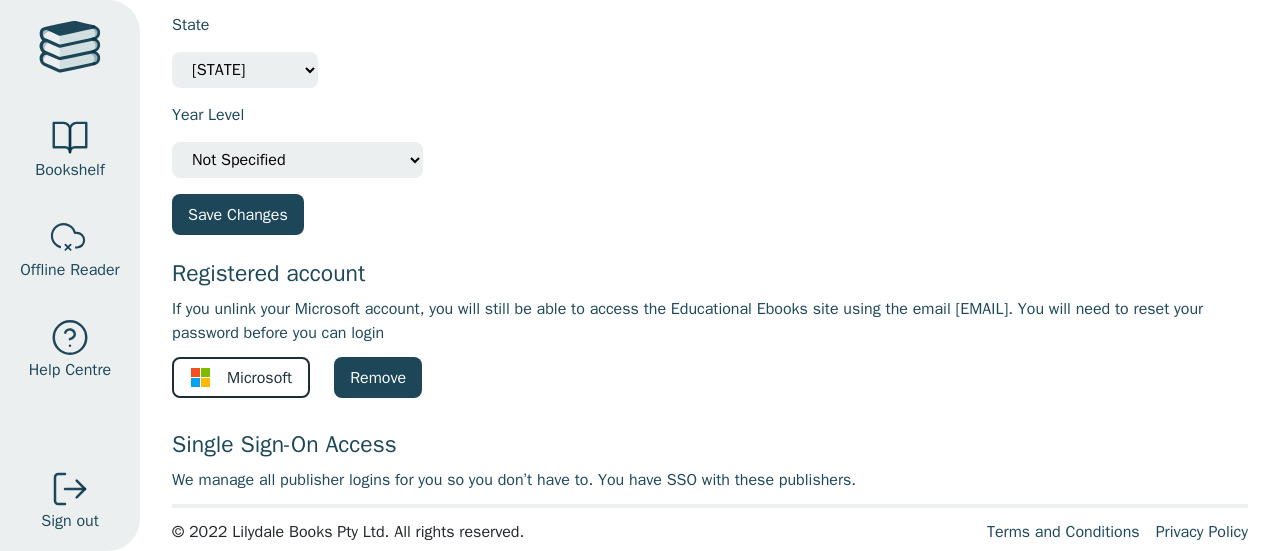 click on "Microsoft" at bounding box center [259, 378] 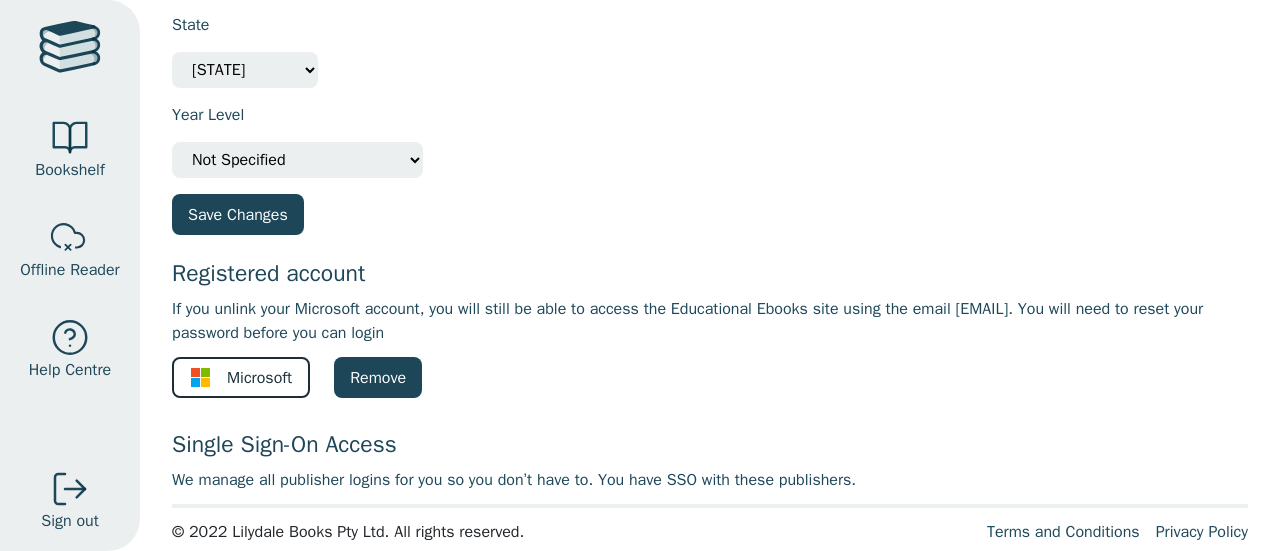 click on "Microsoft" at bounding box center [259, 378] 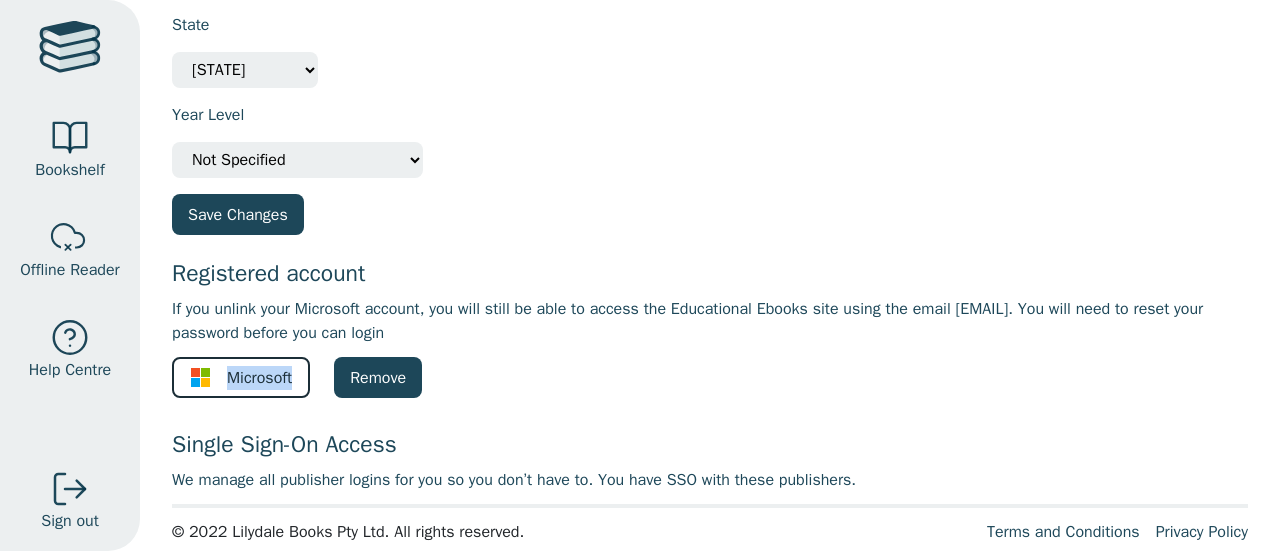 click on "Microsoft" at bounding box center [259, 378] 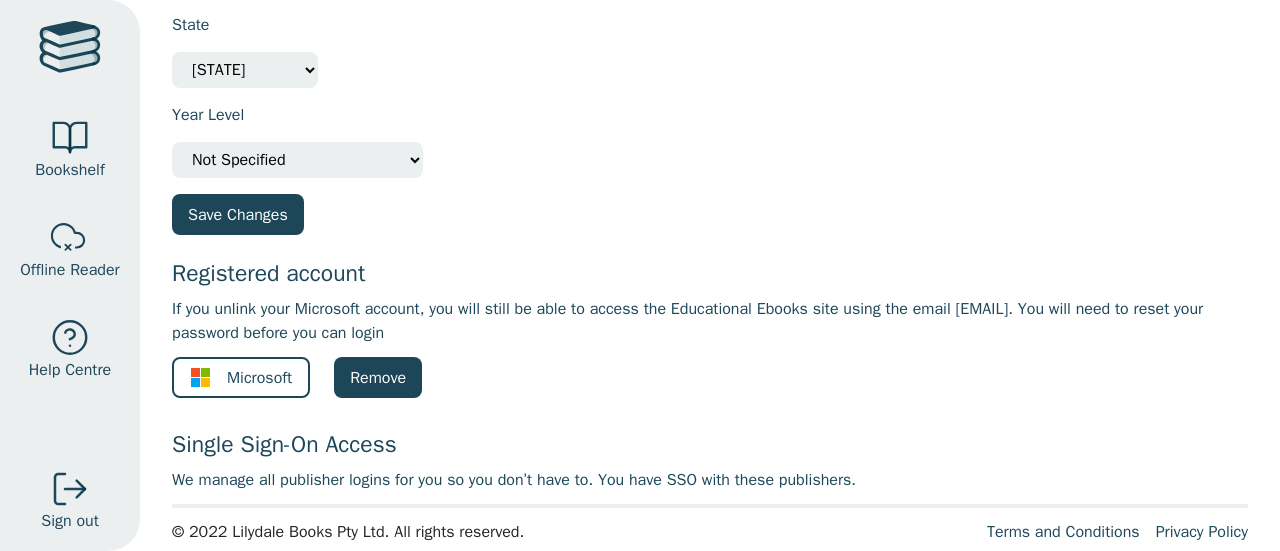 click on "Year Level
Please select your year level
Not Specified
7
8
9
10
11
12" at bounding box center (710, 133) 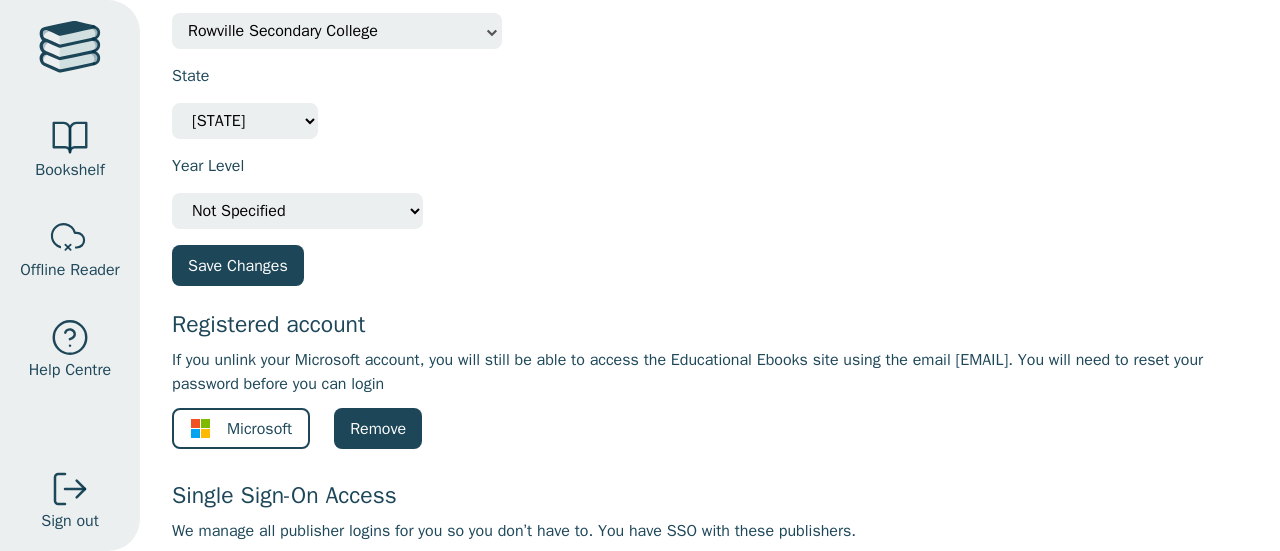 scroll, scrollTop: 214, scrollLeft: 0, axis: vertical 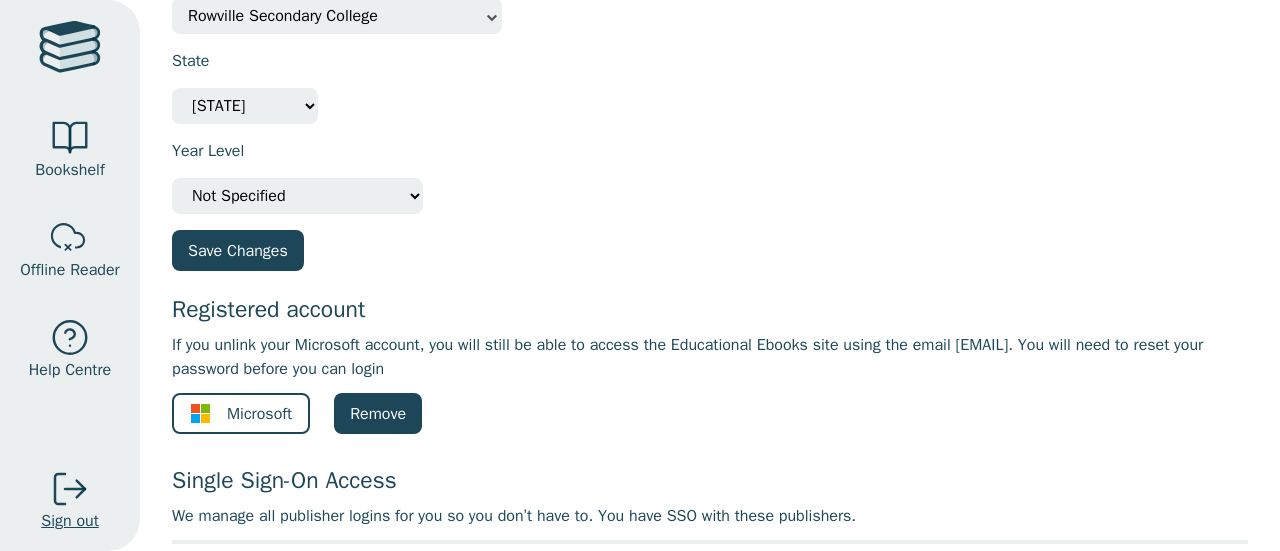 click at bounding box center (70, 489) 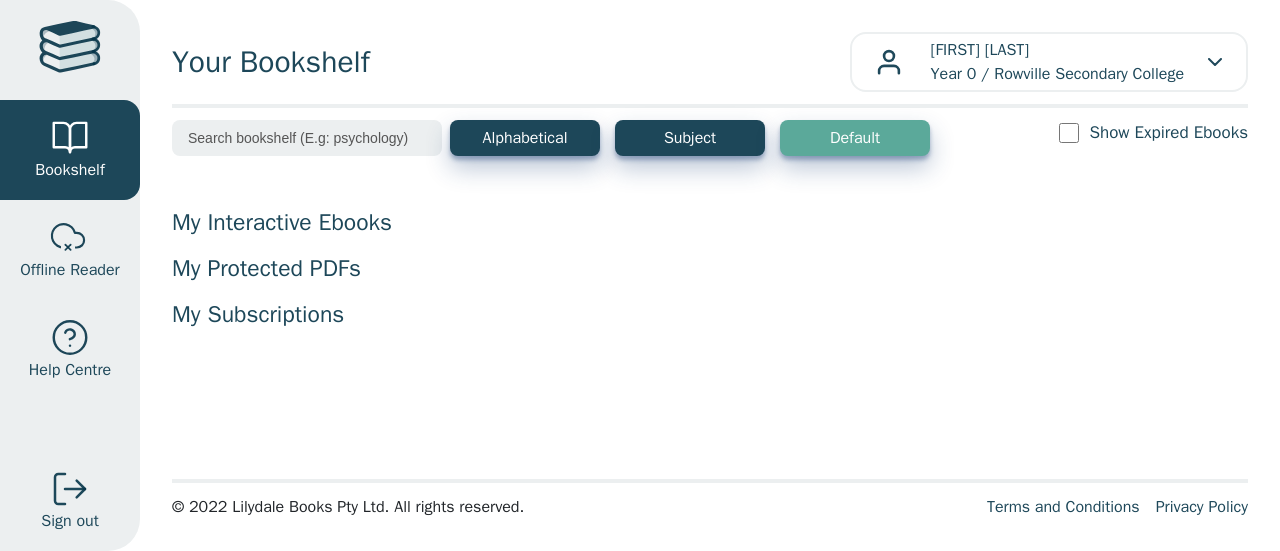 scroll, scrollTop: 0, scrollLeft: 0, axis: both 